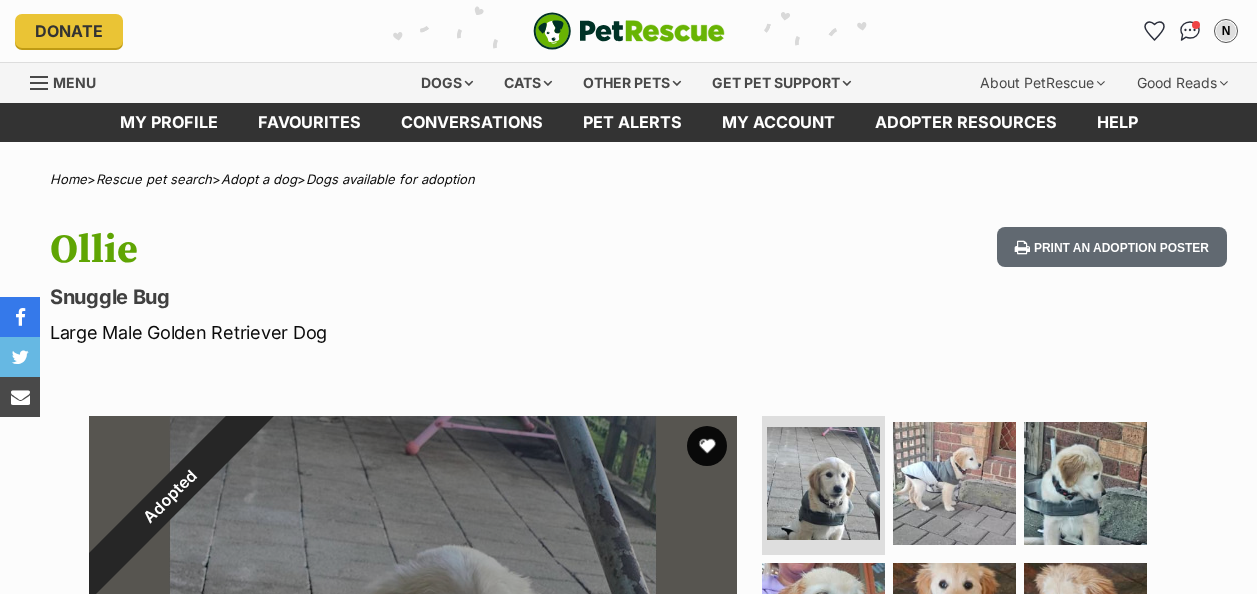 scroll, scrollTop: 0, scrollLeft: 0, axis: both 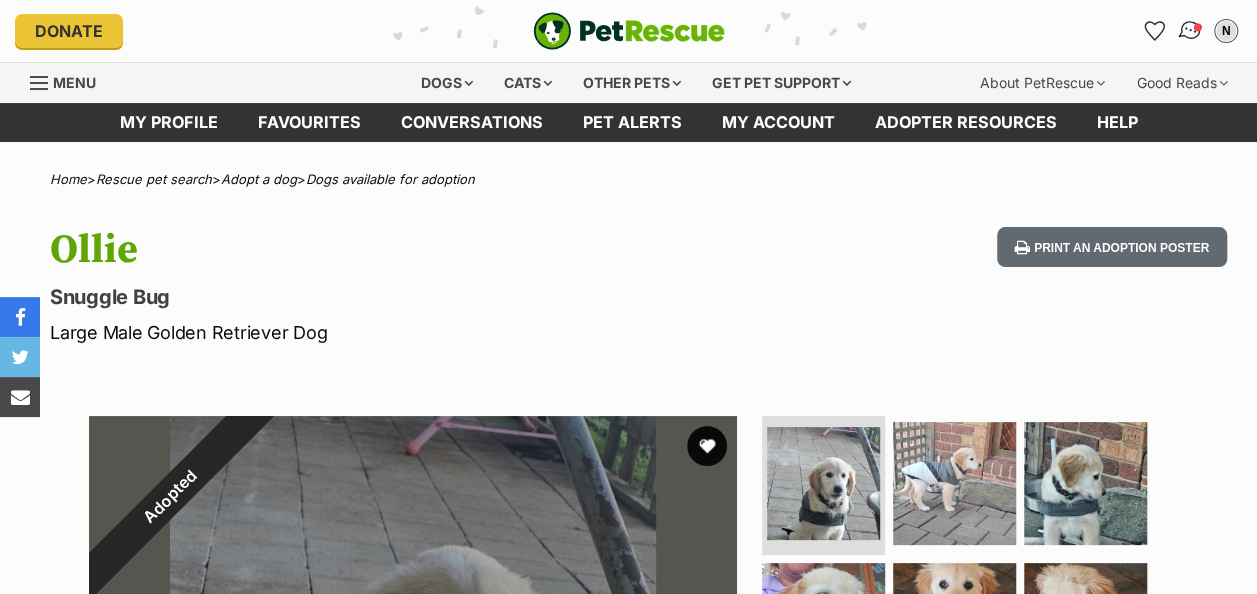 click at bounding box center [1190, 31] 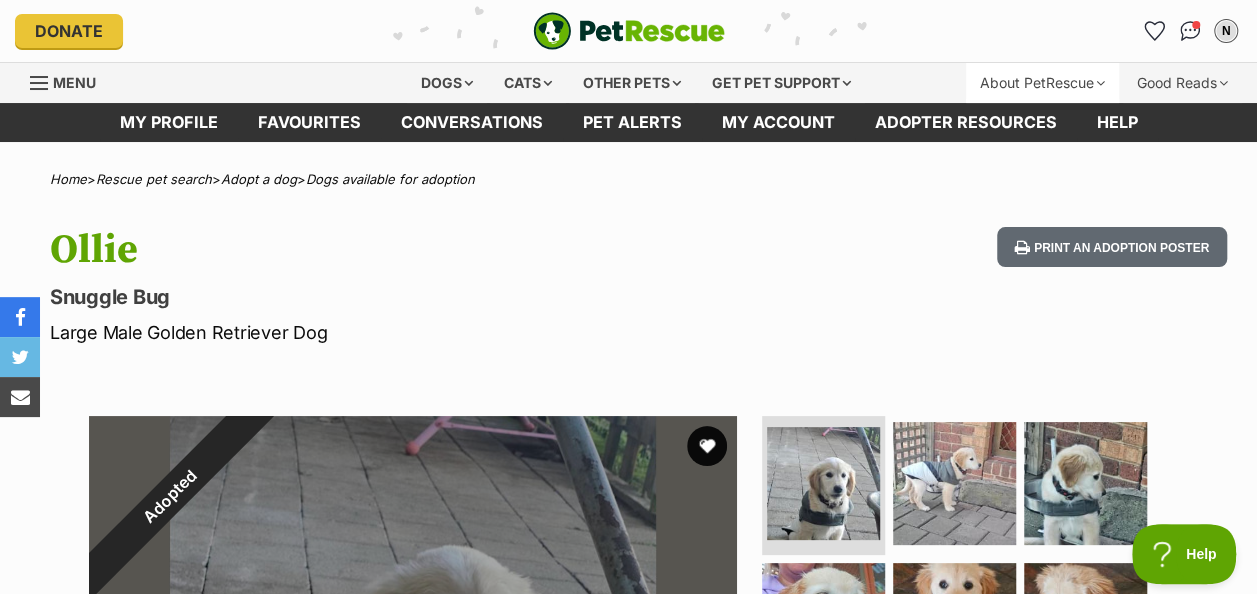 scroll, scrollTop: 0, scrollLeft: 0, axis: both 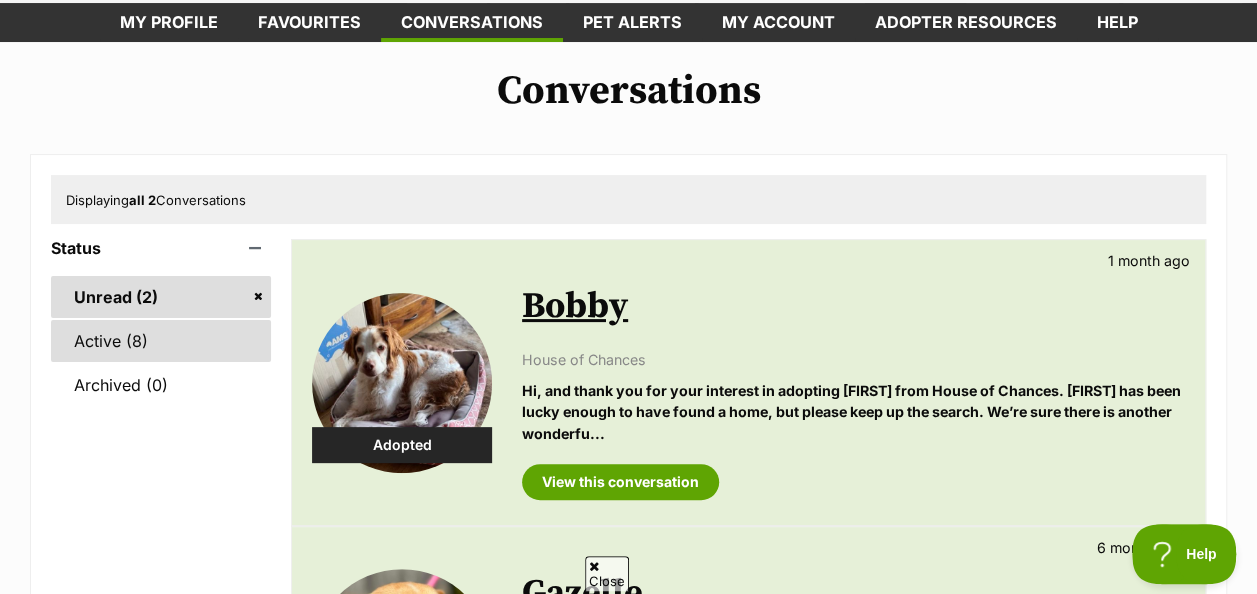 click on "Active (8)" at bounding box center [161, 341] 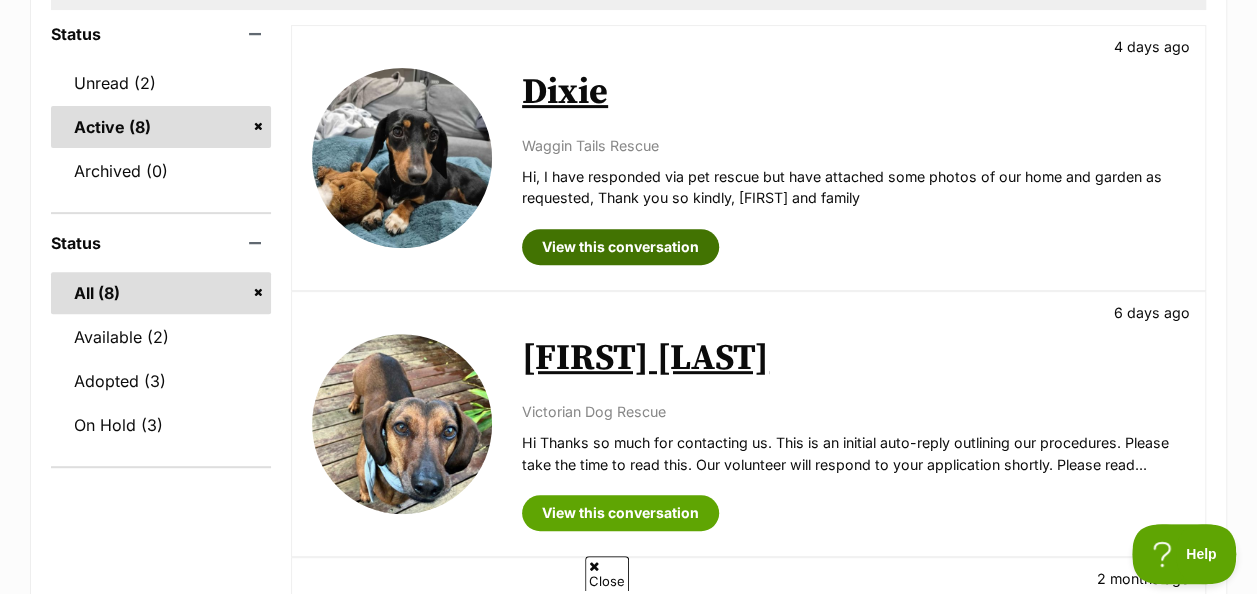 scroll, scrollTop: 400, scrollLeft: 0, axis: vertical 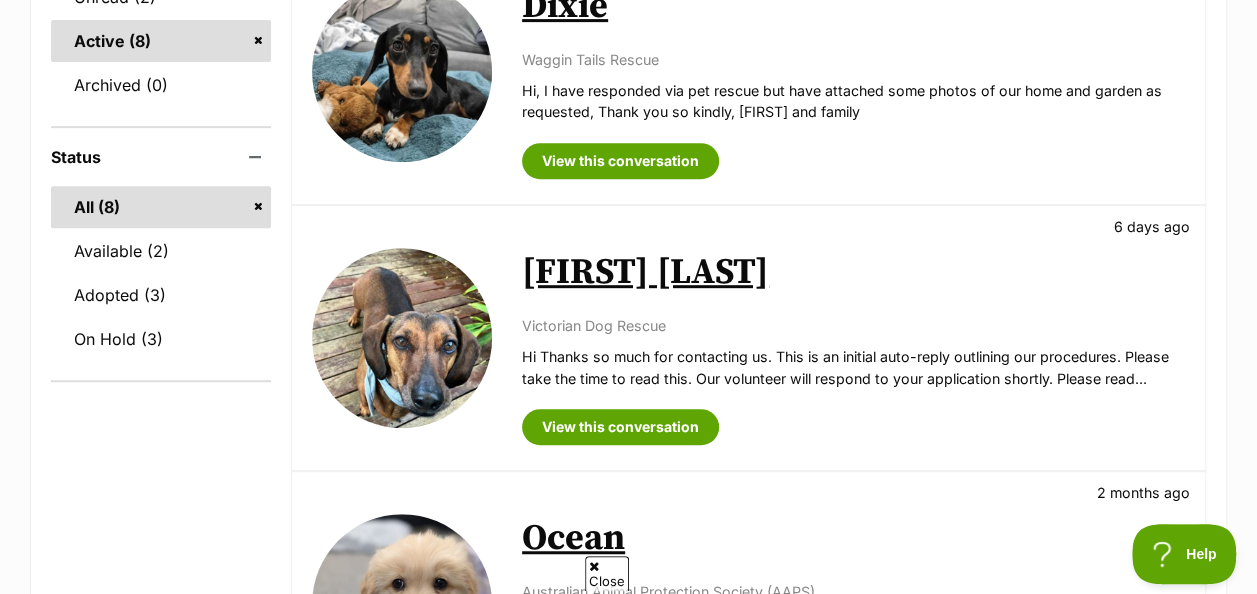 click on "[FIRST] [LAST]" at bounding box center [645, 272] 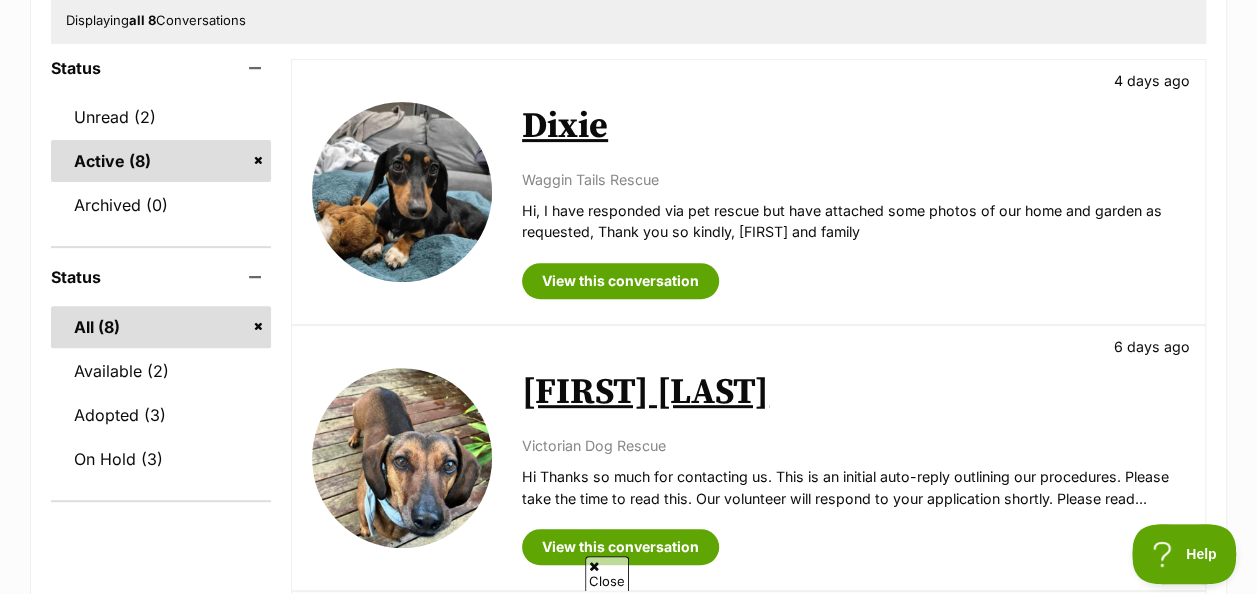 scroll, scrollTop: 200, scrollLeft: 0, axis: vertical 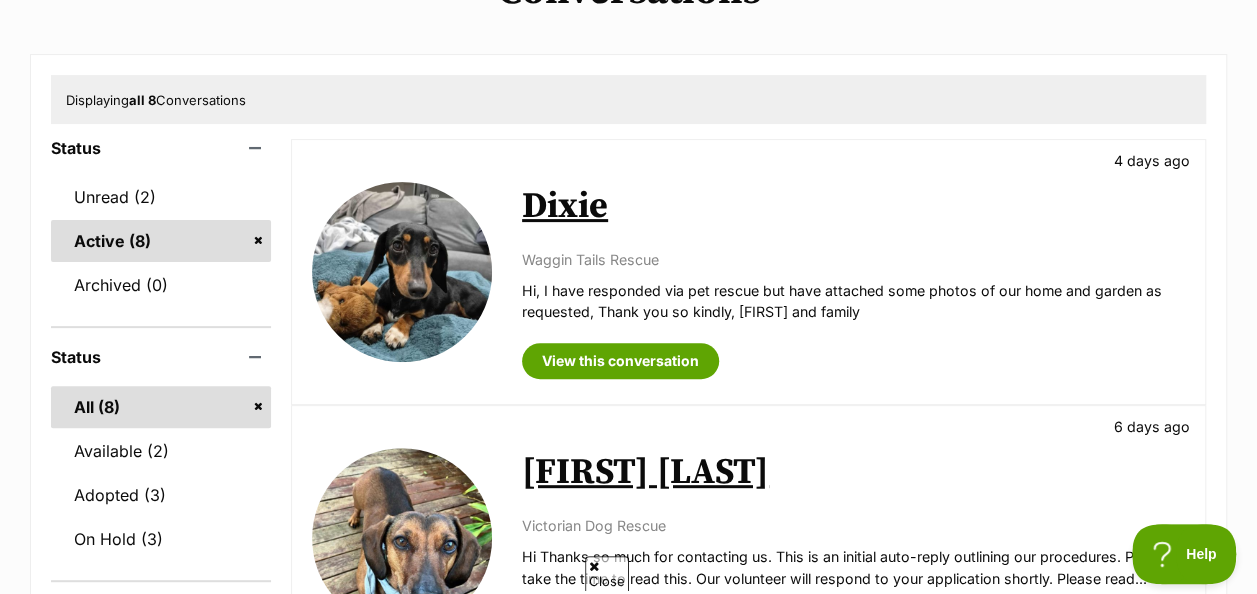 drag, startPoint x: 567, startPoint y: 206, endPoint x: 599, endPoint y: 213, distance: 32.75668 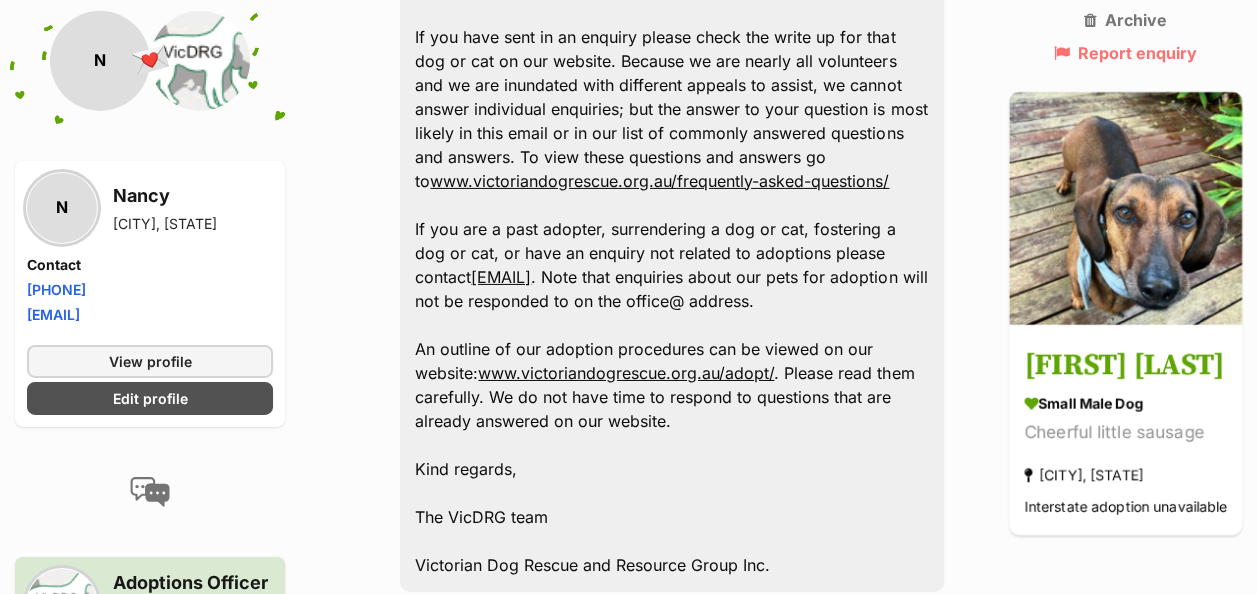 scroll, scrollTop: 2700, scrollLeft: 0, axis: vertical 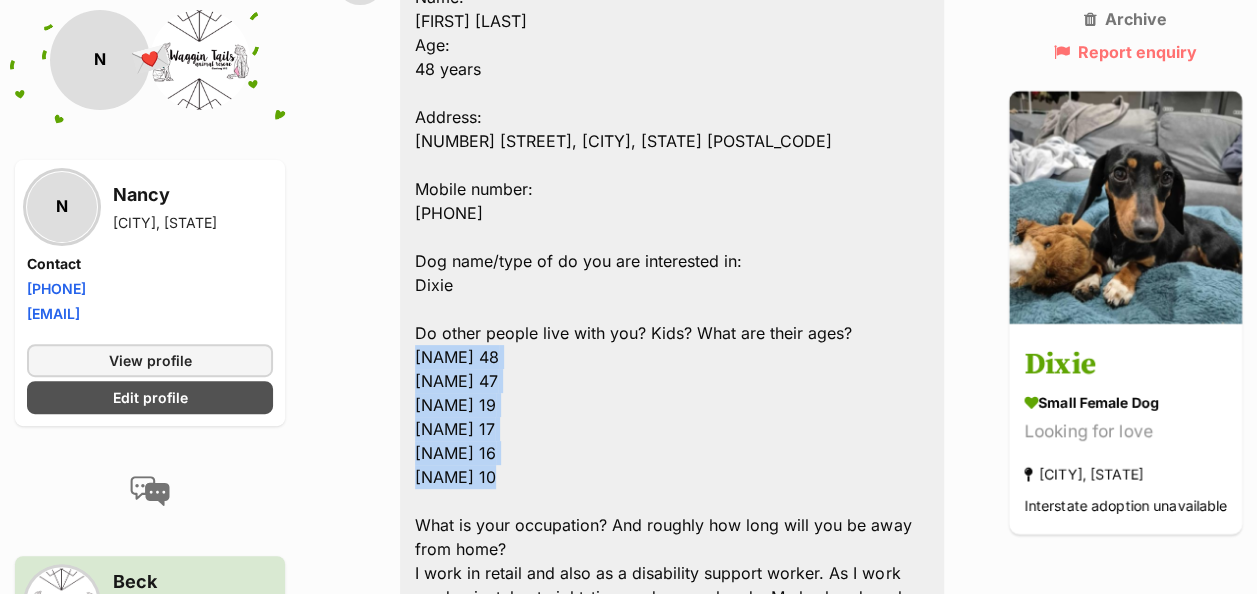 drag, startPoint x: 486, startPoint y: 484, endPoint x: 416, endPoint y: 363, distance: 139.78912 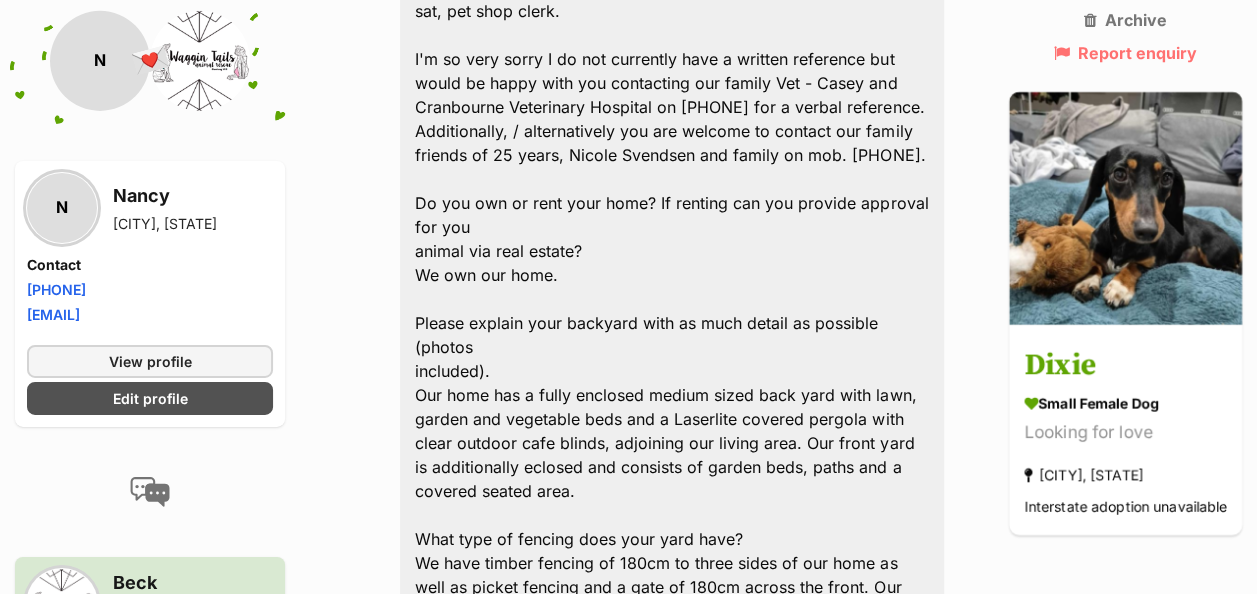 scroll, scrollTop: 7100, scrollLeft: 0, axis: vertical 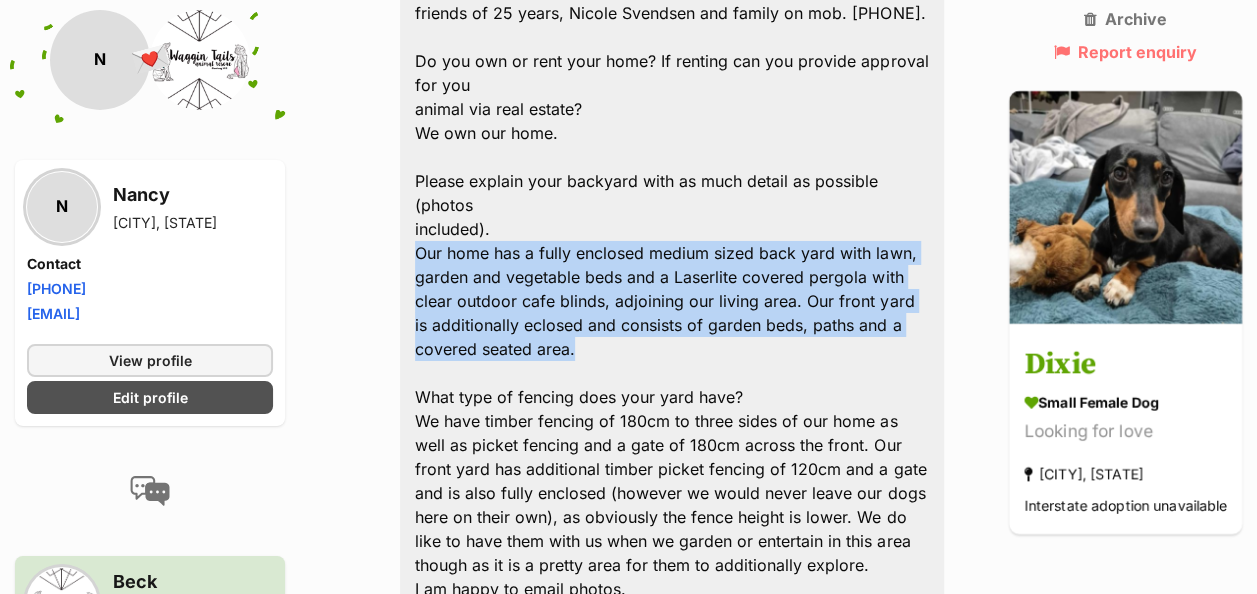 drag, startPoint x: 584, startPoint y: 377, endPoint x: 412, endPoint y: 274, distance: 200.48192 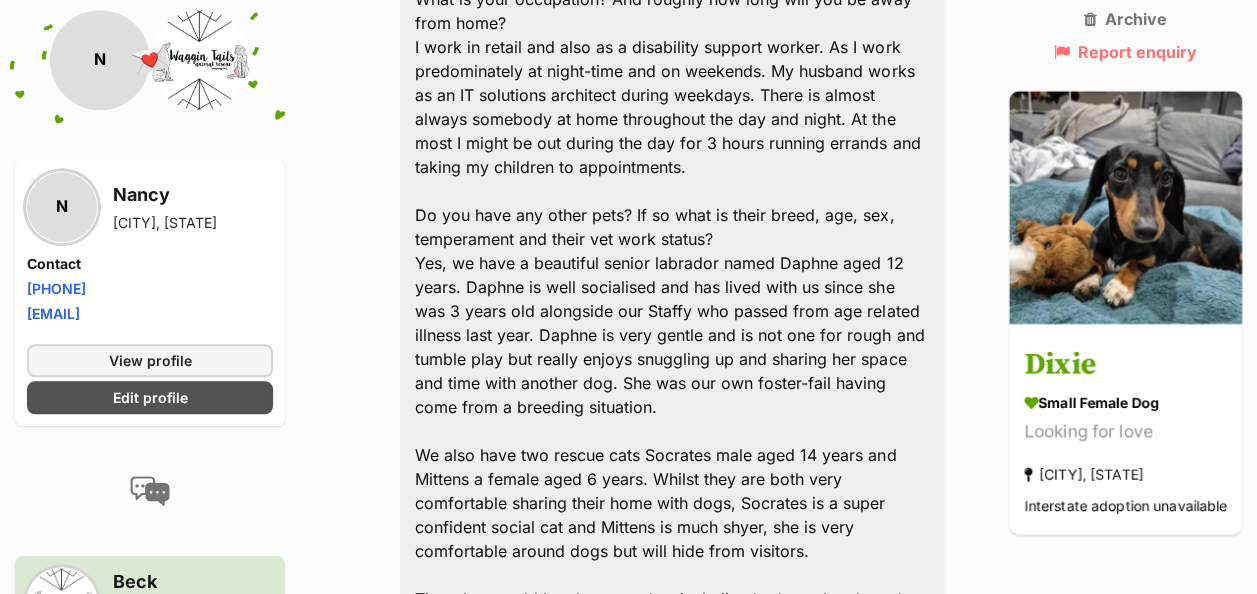 scroll, scrollTop: 4500, scrollLeft: 0, axis: vertical 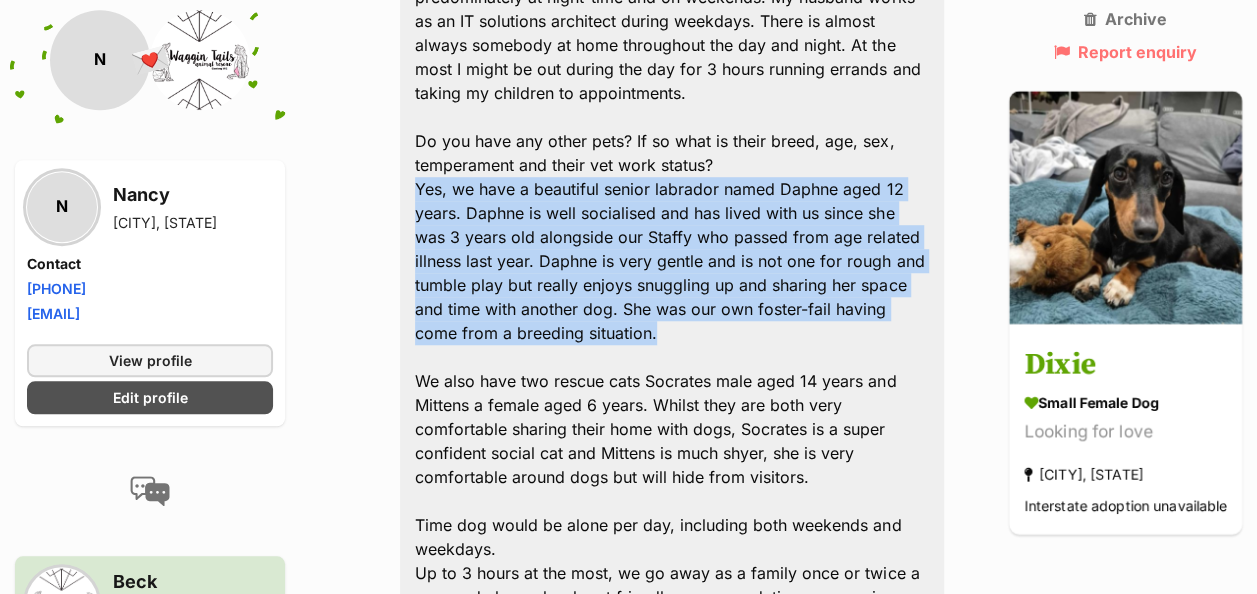 drag, startPoint x: 662, startPoint y: 340, endPoint x: 418, endPoint y: 191, distance: 285.89682 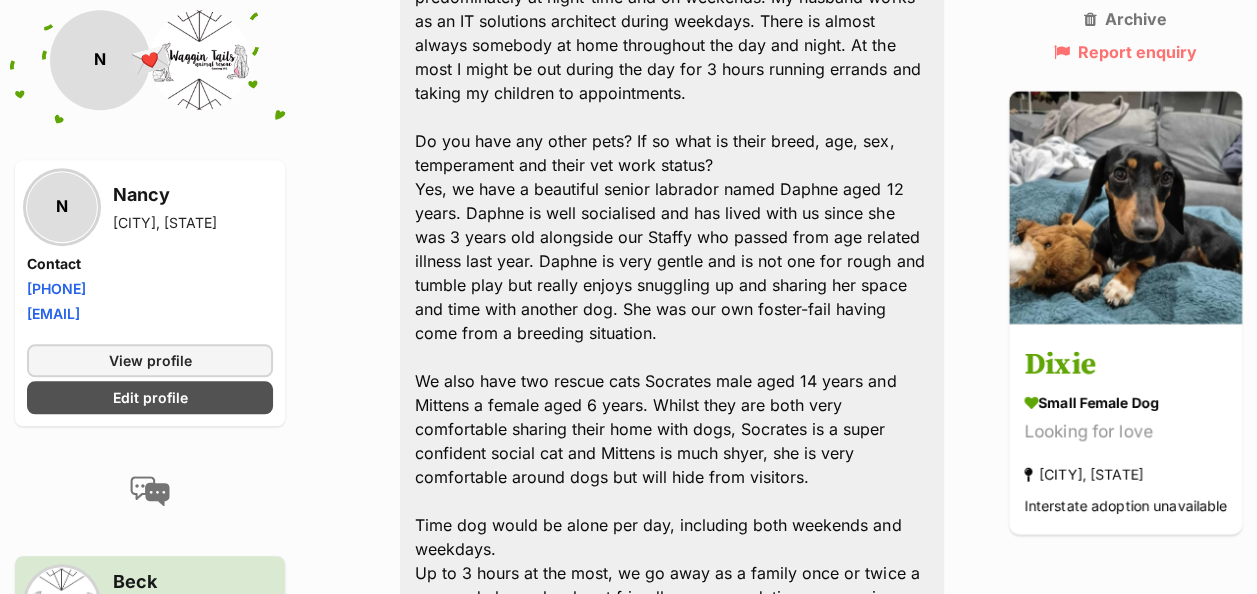 click on "Name:
[NAME]
Age:
48 years
Address:
24 Red Oak Terrace, Lyndhurst, [STATE] [POSTAL_CODE]
Mobile number:
[PHONE]
Dog name/type of do you are interested in:
Dixie
Do other people live with you? Kids? What are their ages?
[NAME] 48
[NAME] 47
[NAME] 19
[NAME] 17
[NAME] 16
[NAME] 10
What is your occupation? And roughly how long will you be away from home?
I work in retail and also as a disability support worker. As I work predominately at night-time and on weekends.  My husband works as an IT solutions architect during weekdays.  There is almost always somebody at home throughout the day and night.  At the most I might be out during the day for 3 hours running errands and taking my children to appointments.
Do you have any other pets? If so what is their breed, age, sex,
temperament and their vet work status?
Time dog would be alone per day, including both weekends and weekdays.
When your new dog is home alone what measures will you take to keep the dog
to prevent this?" at bounding box center (672, 1365) 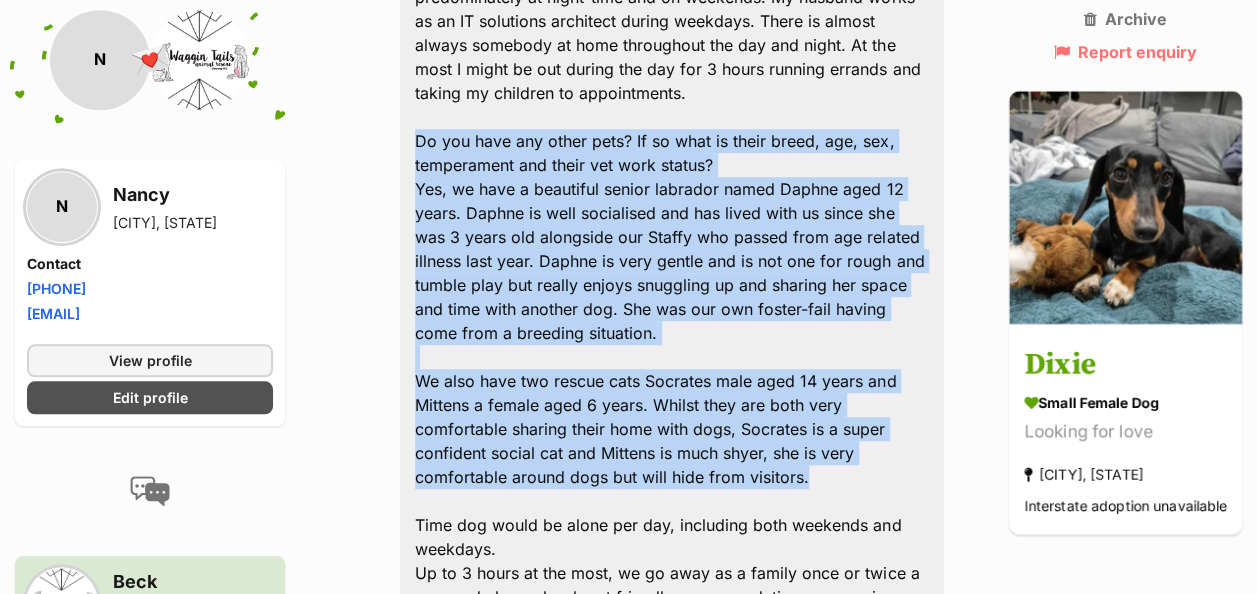 drag, startPoint x: 814, startPoint y: 482, endPoint x: 414, endPoint y: 145, distance: 523.03827 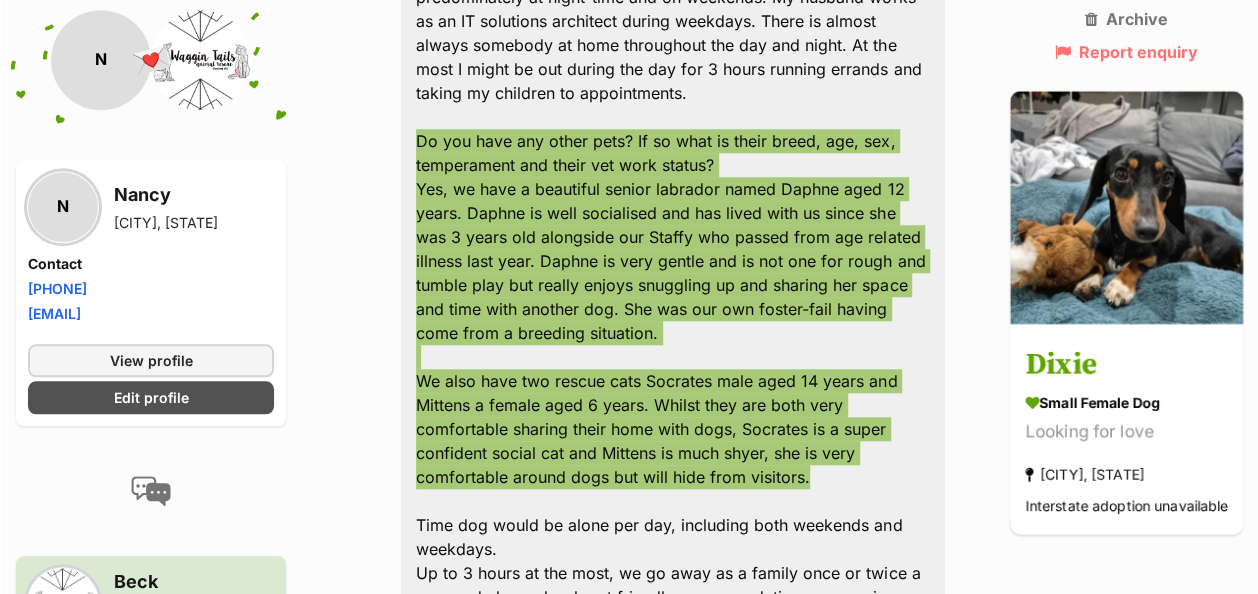 scroll, scrollTop: 4400, scrollLeft: 0, axis: vertical 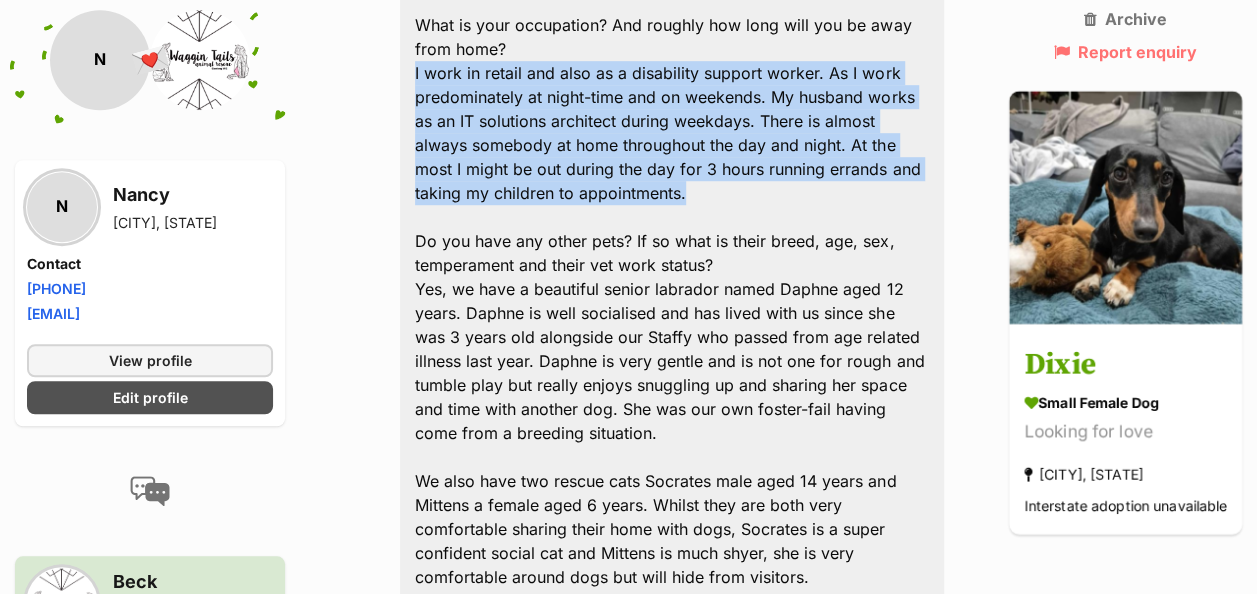 drag, startPoint x: 687, startPoint y: 195, endPoint x: 415, endPoint y: 75, distance: 297.29446 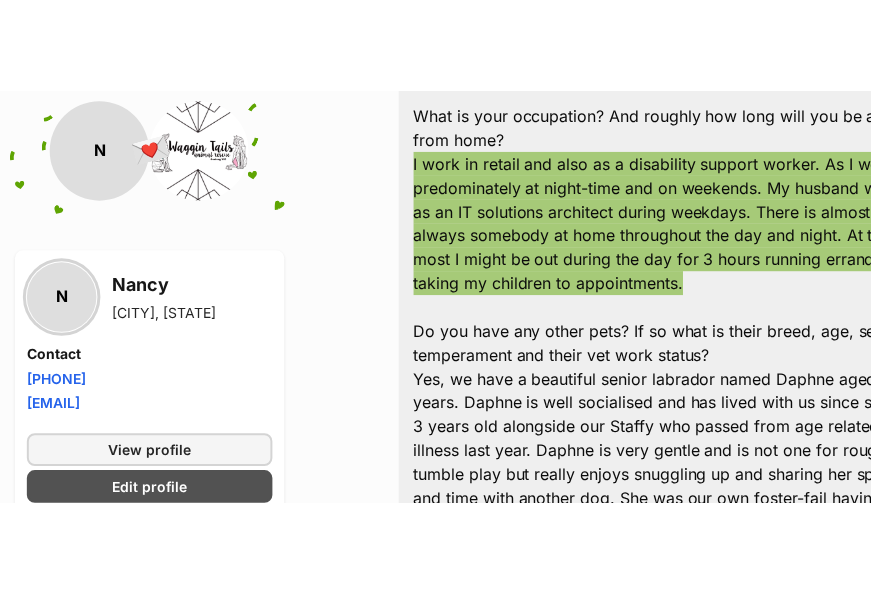 scroll, scrollTop: 4808, scrollLeft: 0, axis: vertical 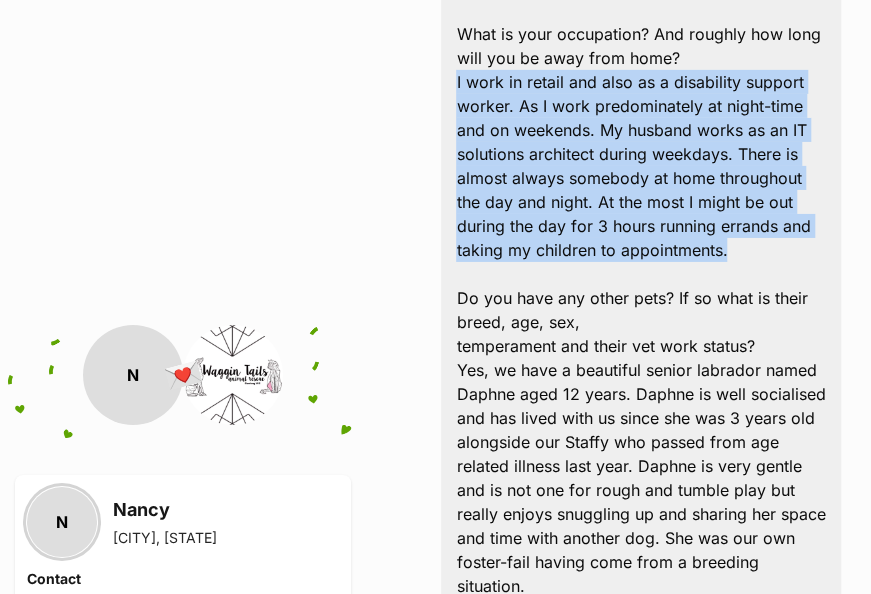 copy on "I work in retail and also as a disability support worker. As I work predominately at night-time and on weekends.  My husband works as an IT solutions architect during weekdays.  There is almost always somebody at home throughout the day and night.  At the most I might be out during the day for 3 hours running errands and taking my children to appointments." 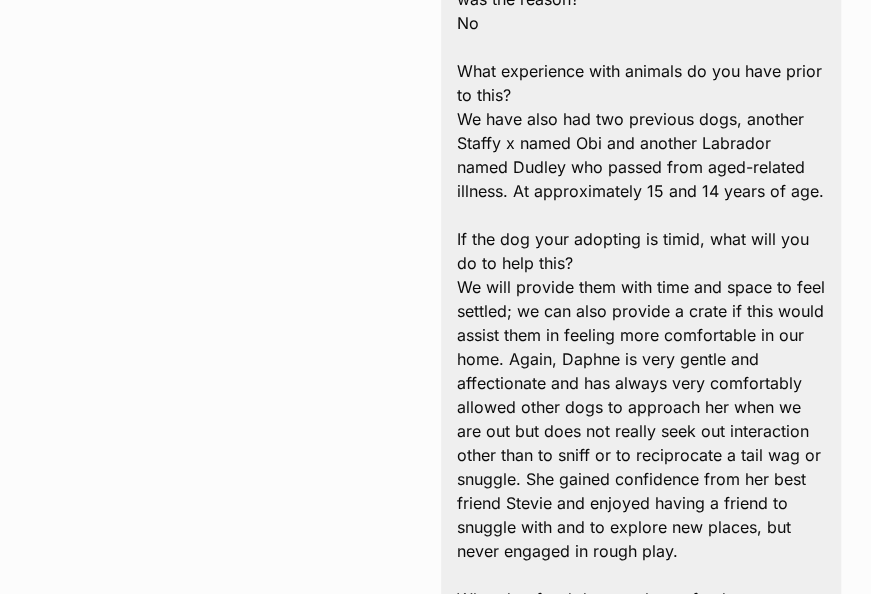scroll, scrollTop: 7008, scrollLeft: 0, axis: vertical 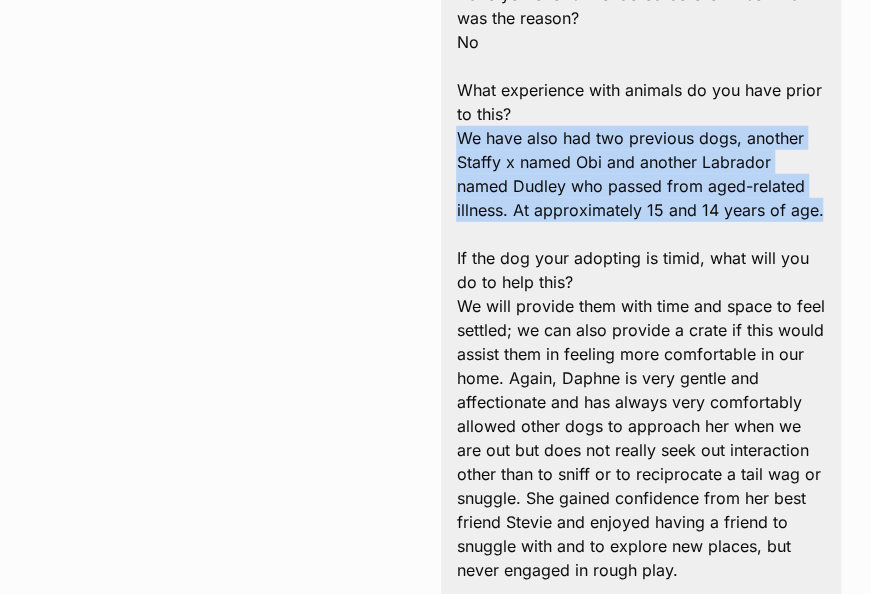 drag, startPoint x: 740, startPoint y: 200, endPoint x: 460, endPoint y: 132, distance: 288.13885 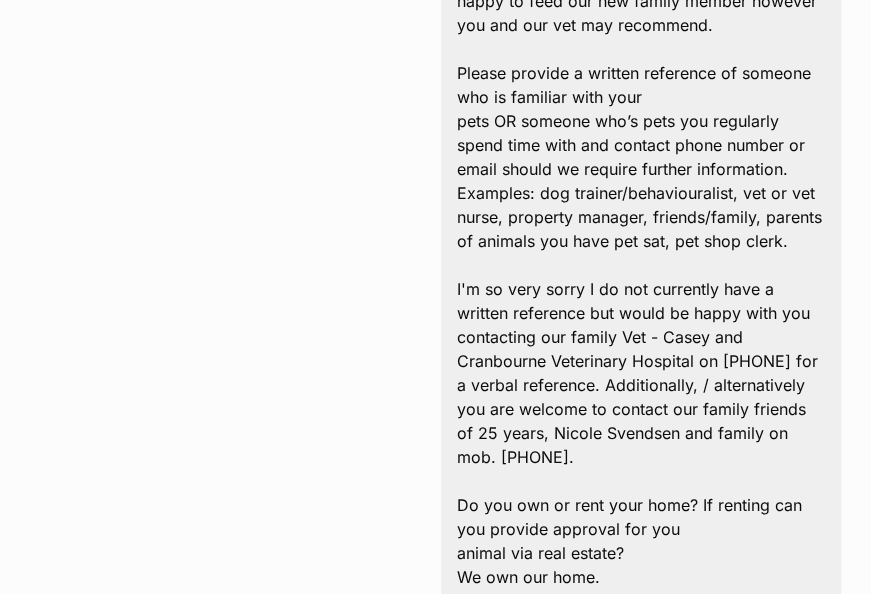 scroll, scrollTop: 8008, scrollLeft: 0, axis: vertical 